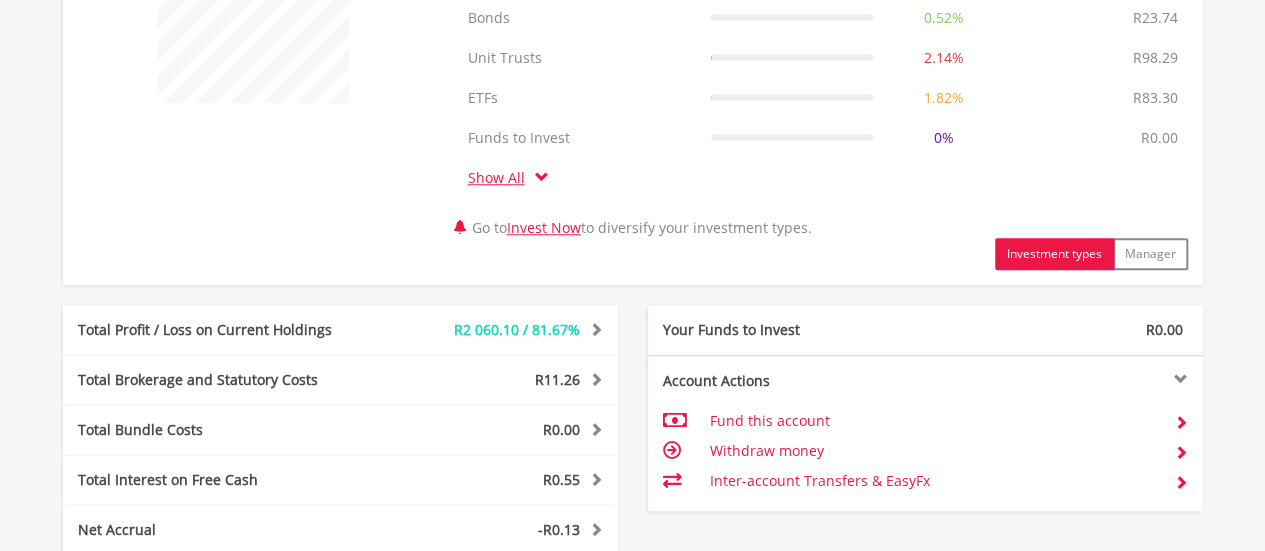 scroll, scrollTop: 1298, scrollLeft: 0, axis: vertical 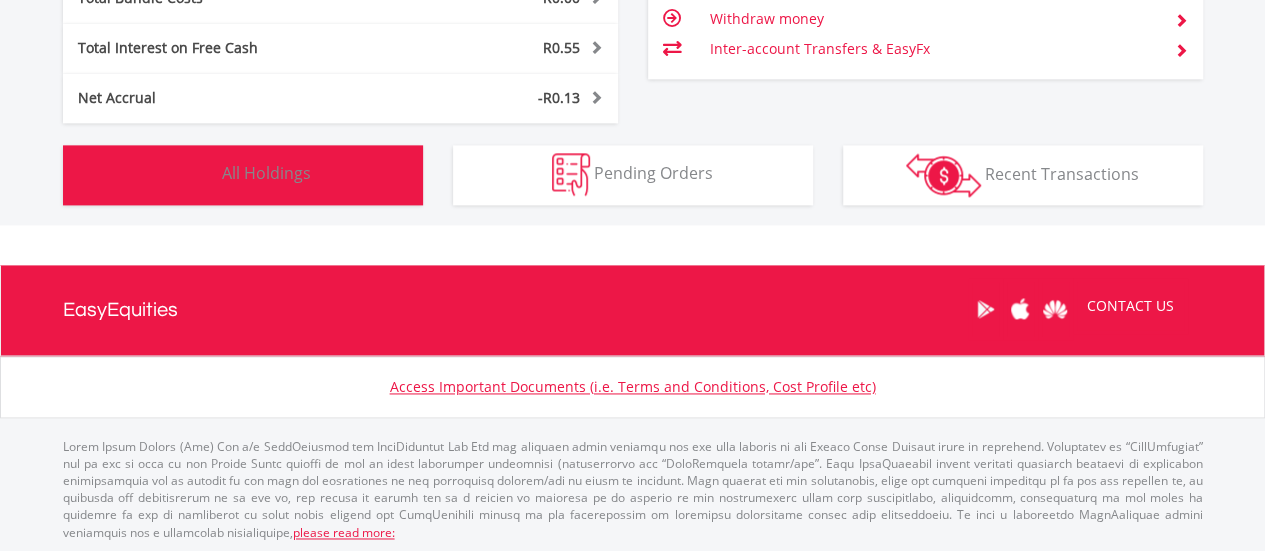 click on "Holdings
All Holdings" at bounding box center (243, 175) 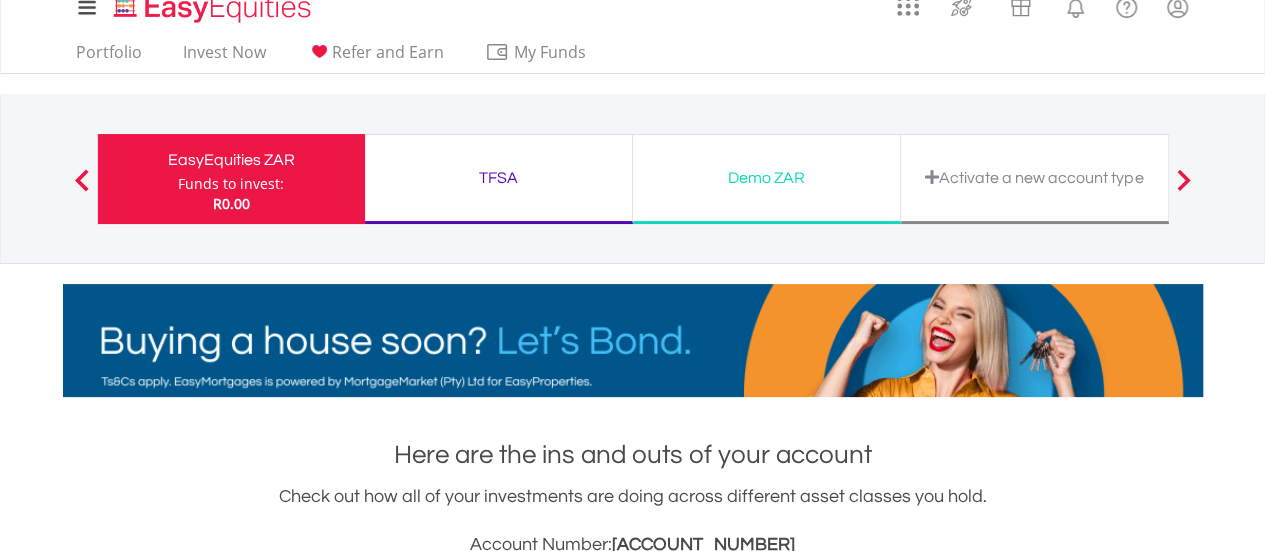 scroll, scrollTop: 0, scrollLeft: 0, axis: both 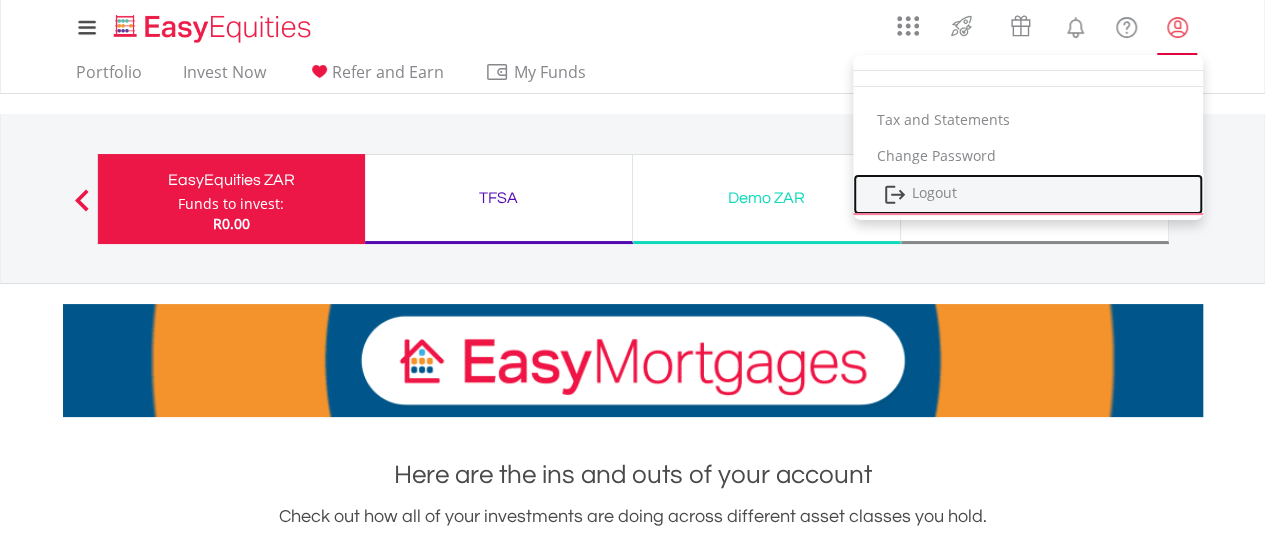 click on "Logout" at bounding box center (1028, 194) 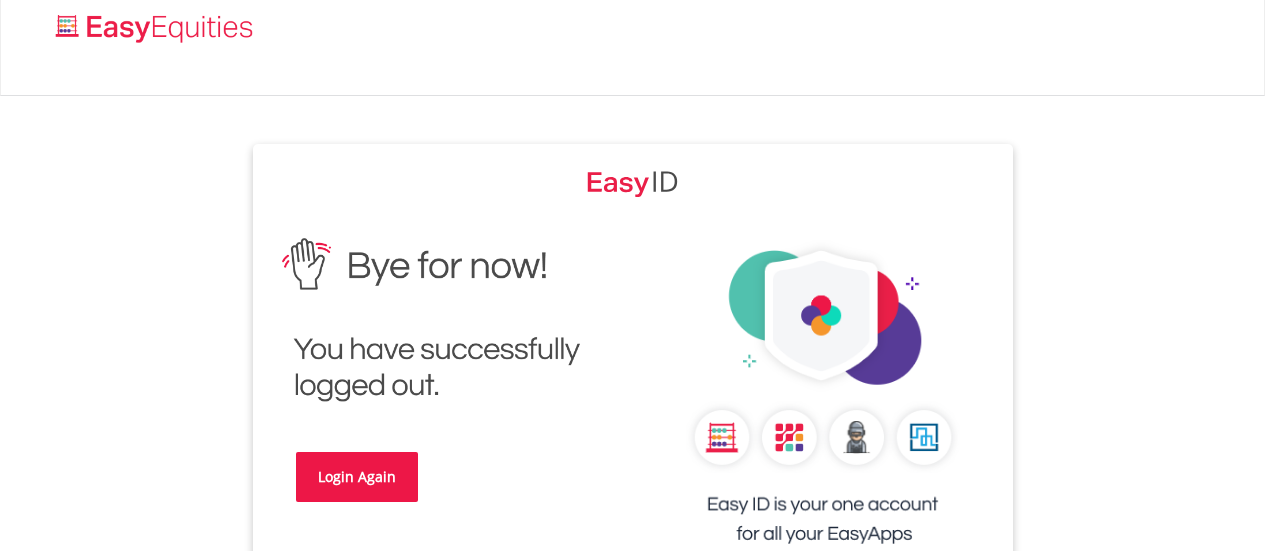scroll, scrollTop: 0, scrollLeft: 0, axis: both 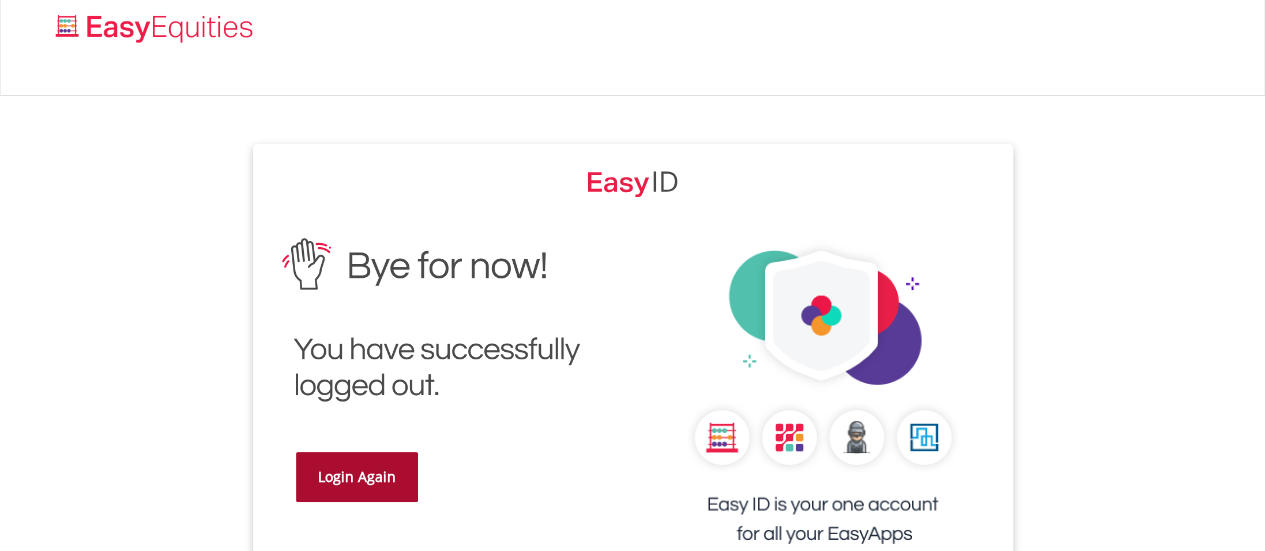 click on "Login Again" at bounding box center (357, 477) 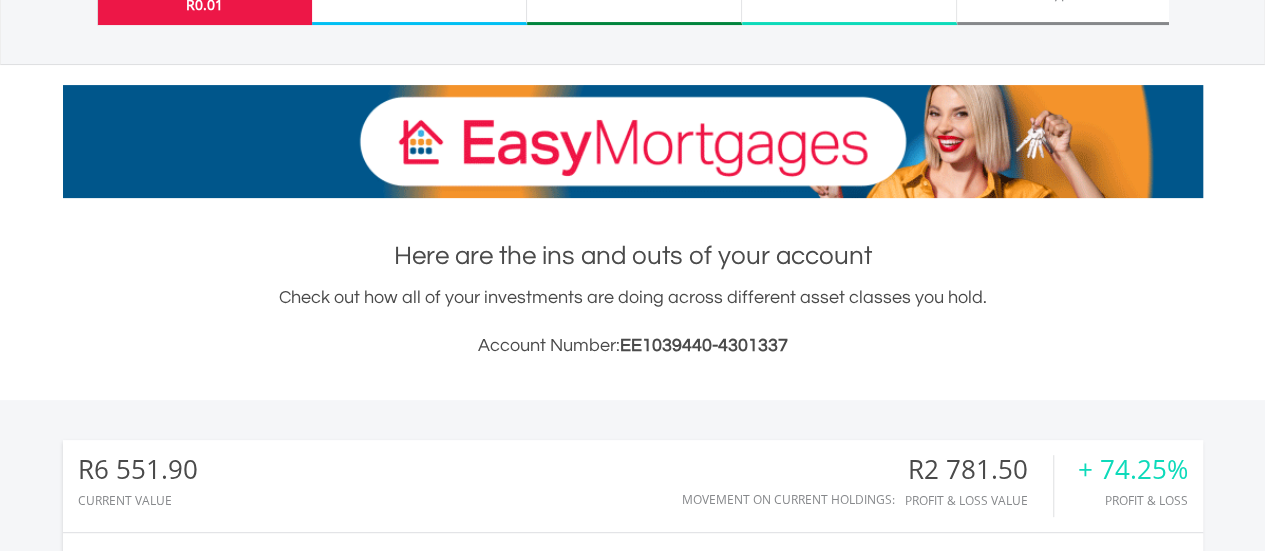 scroll, scrollTop: 300, scrollLeft: 0, axis: vertical 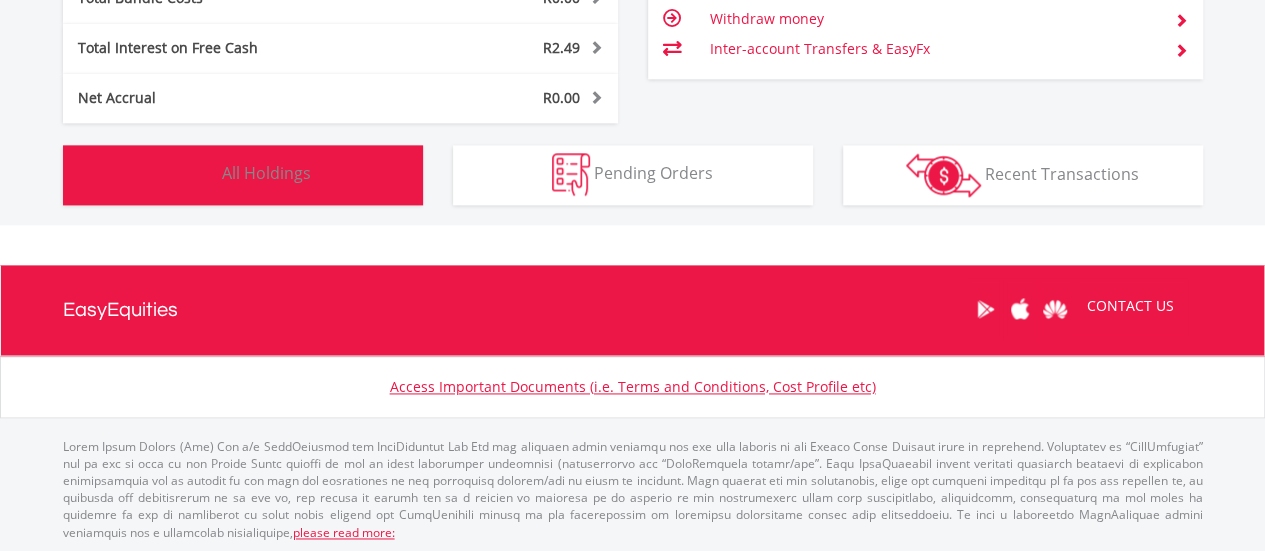 click on "Holdings
All Holdings" at bounding box center [243, 175] 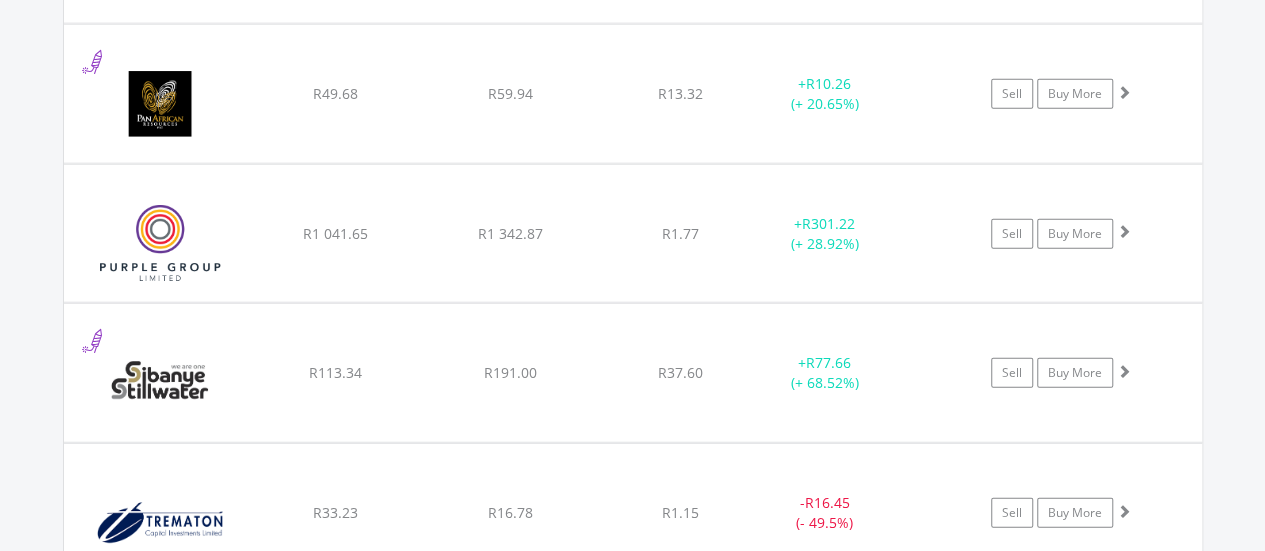 scroll, scrollTop: 2422, scrollLeft: 0, axis: vertical 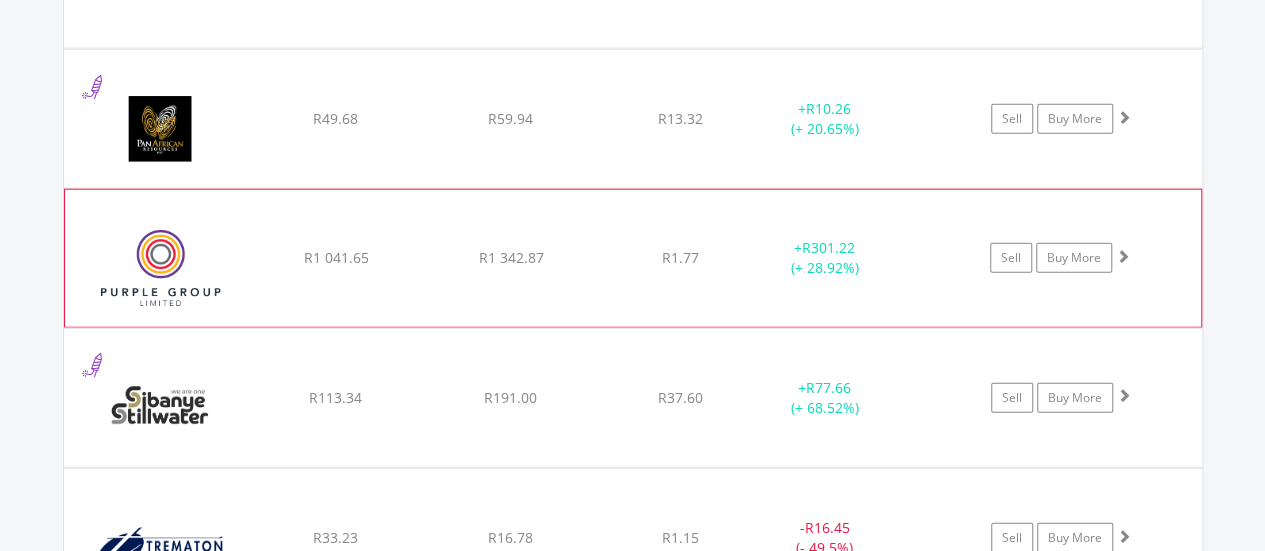 click on "﻿
Purple Group Limited
R1 041.65
R1 342.87
R1.77
+  R301.22 (+ 28.92%)
Sell
Buy More" at bounding box center [633, -731] 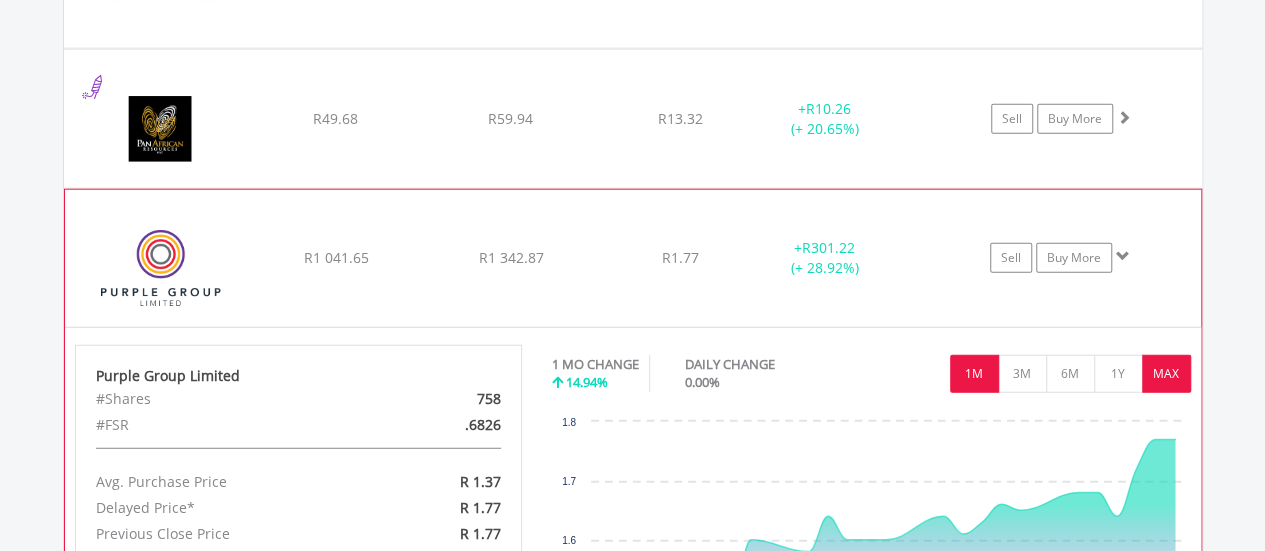 click on "MAX" at bounding box center (1166, 374) 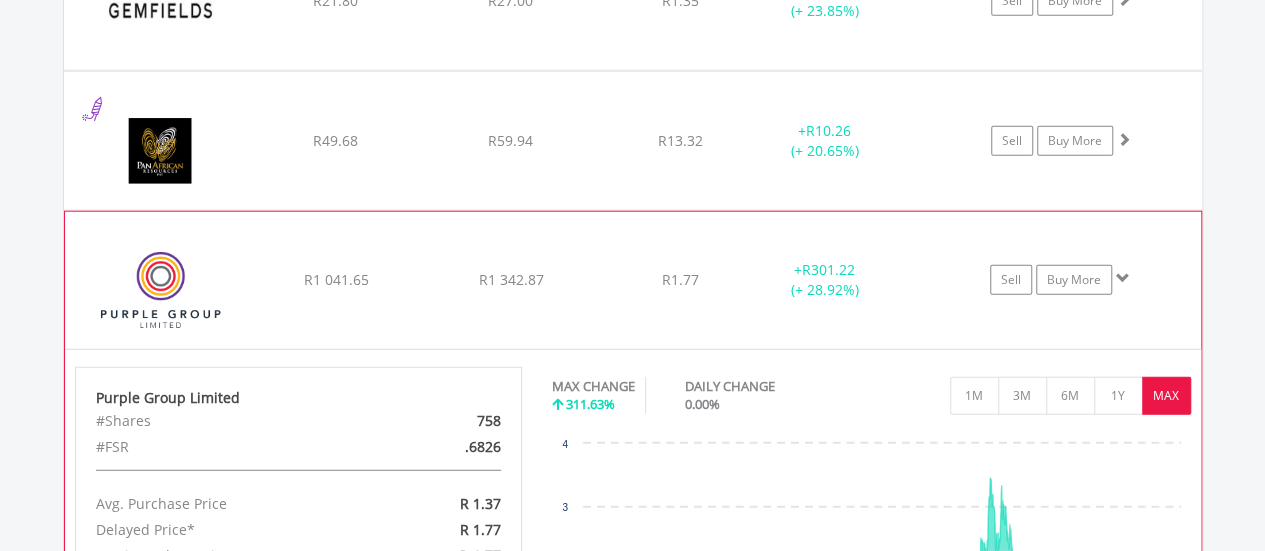 scroll, scrollTop: 2522, scrollLeft: 0, axis: vertical 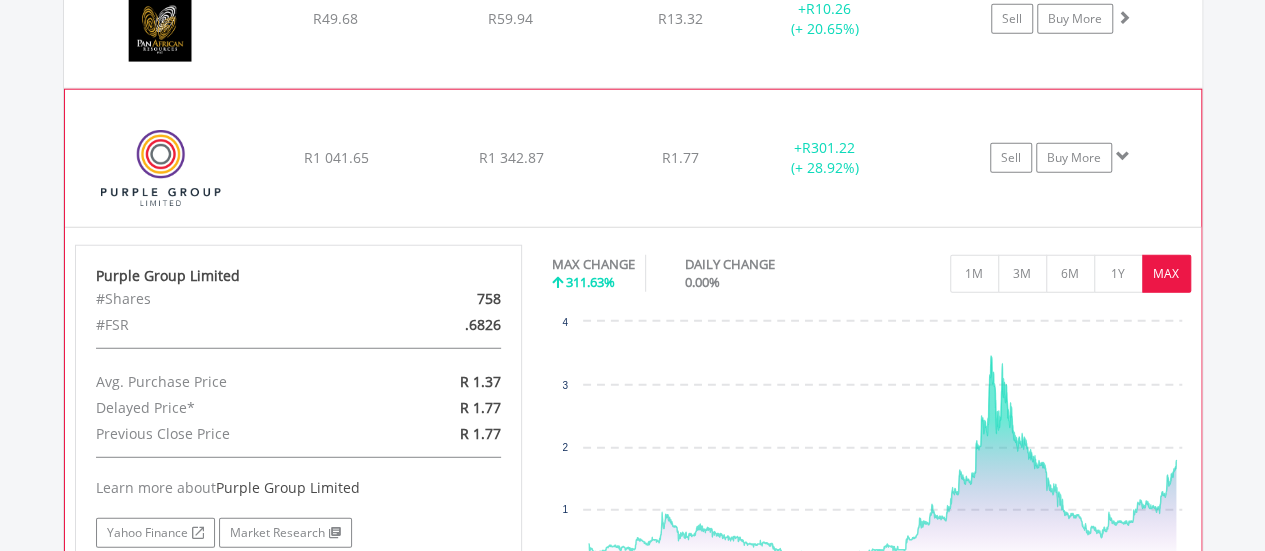 click on "﻿
Purple Group Limited
R1 041.65
R1 342.87
R1.77
+  R301.22 (+ 28.92%)
Sell
Buy More" at bounding box center (633, -831) 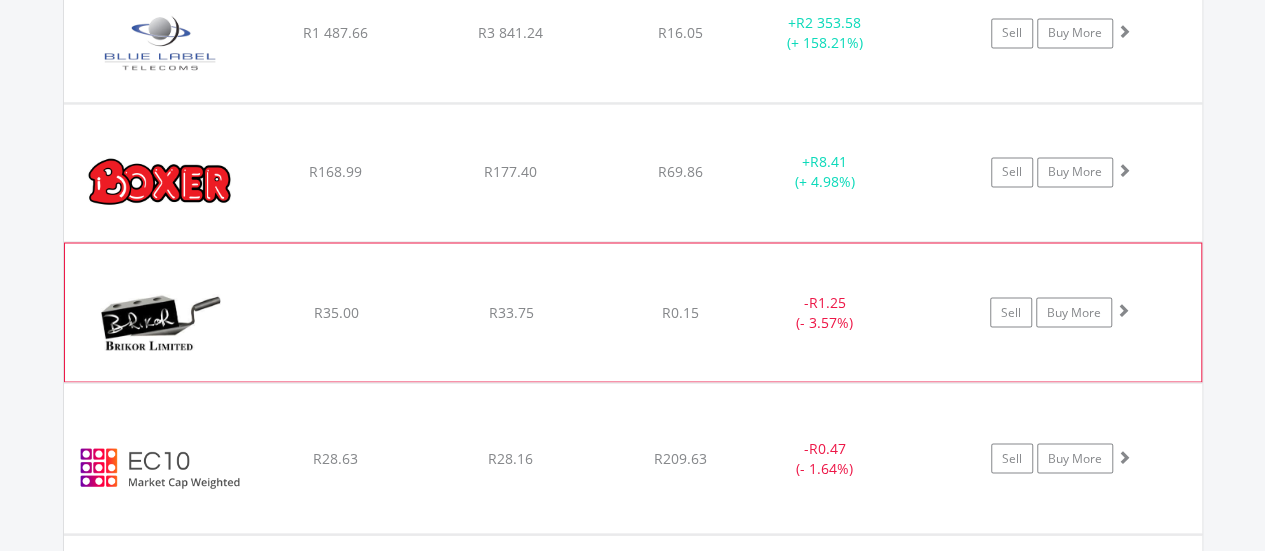 scroll, scrollTop: 1522, scrollLeft: 0, axis: vertical 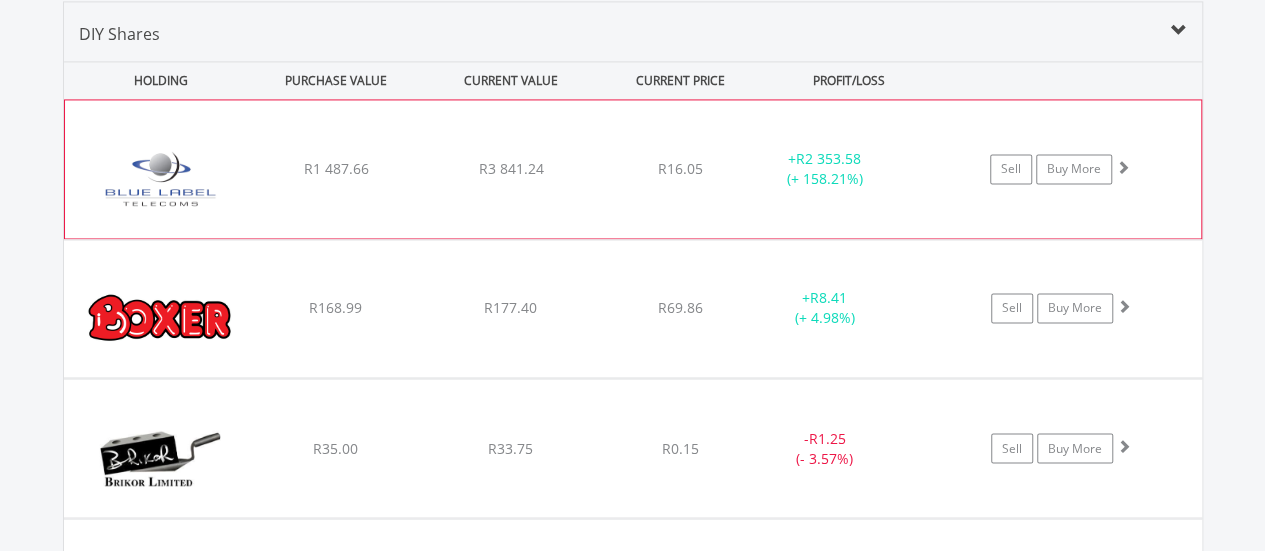 click on "R3 841.24" at bounding box center [511, 169] 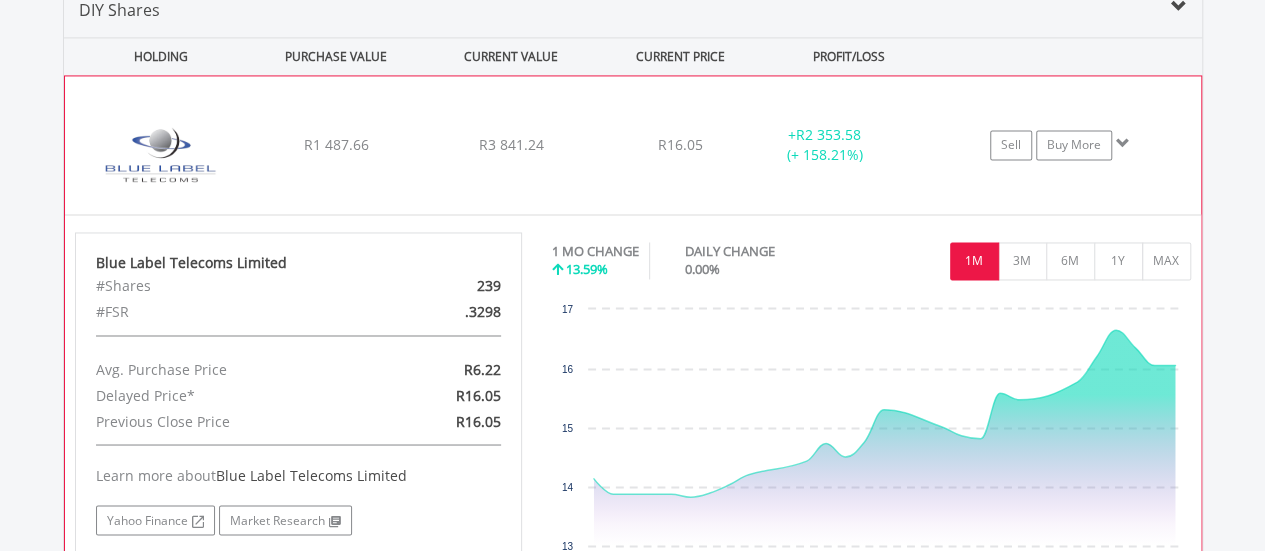 scroll, scrollTop: 1522, scrollLeft: 0, axis: vertical 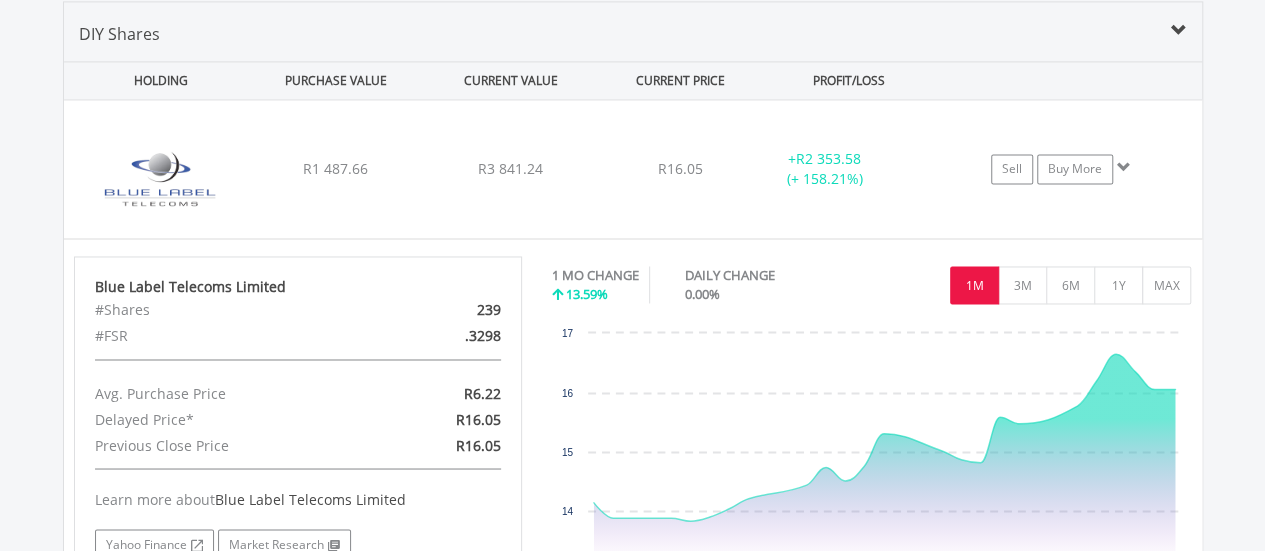 click at bounding box center (1069, 80) 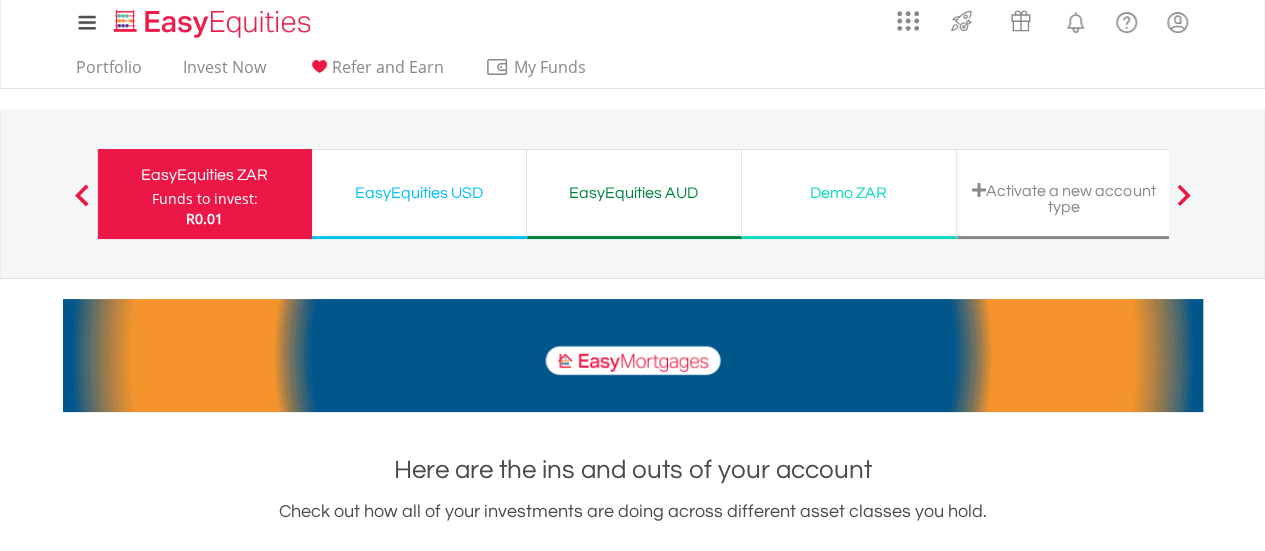scroll, scrollTop: 0, scrollLeft: 0, axis: both 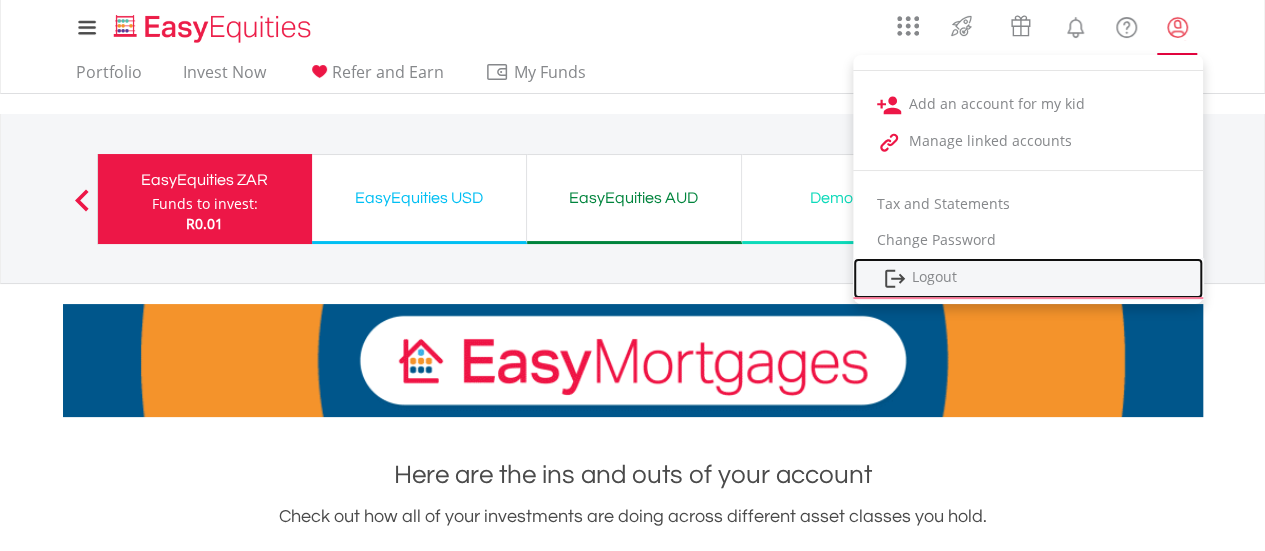 click on "Logout" at bounding box center [1028, 278] 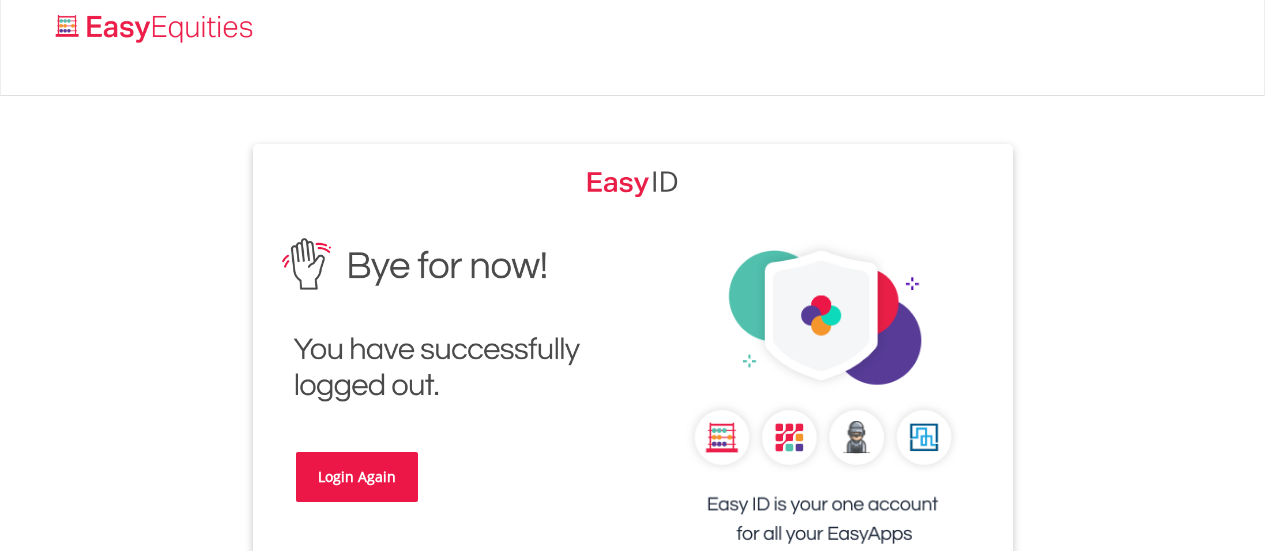 scroll, scrollTop: 0, scrollLeft: 0, axis: both 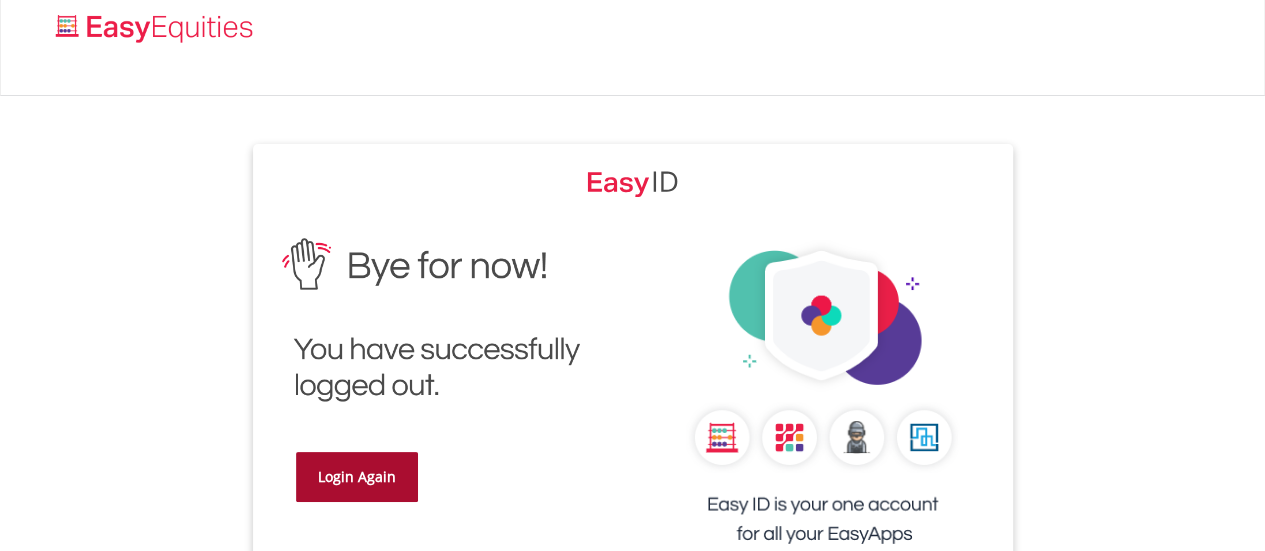 click on "Login Again" at bounding box center [357, 477] 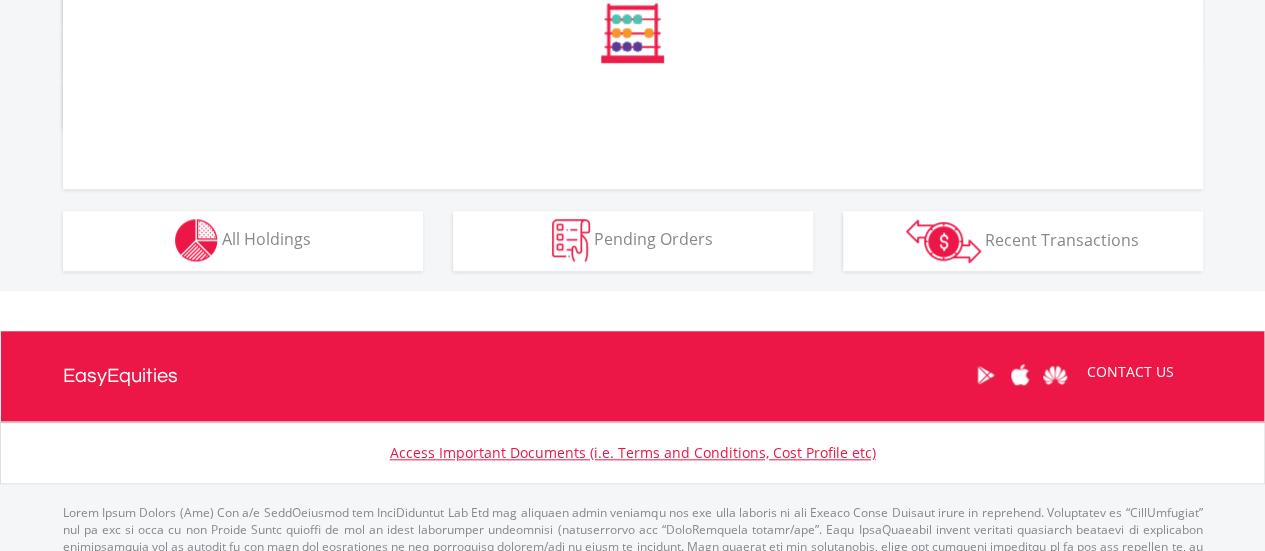 scroll, scrollTop: 1292, scrollLeft: 0, axis: vertical 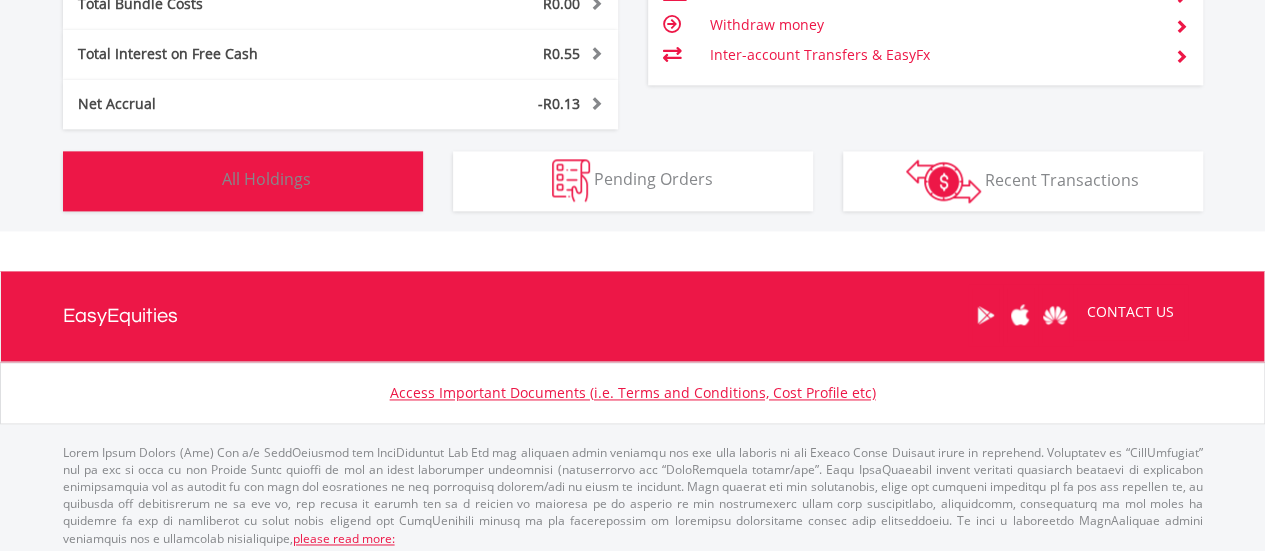 click on "All Holdings" at bounding box center (266, 179) 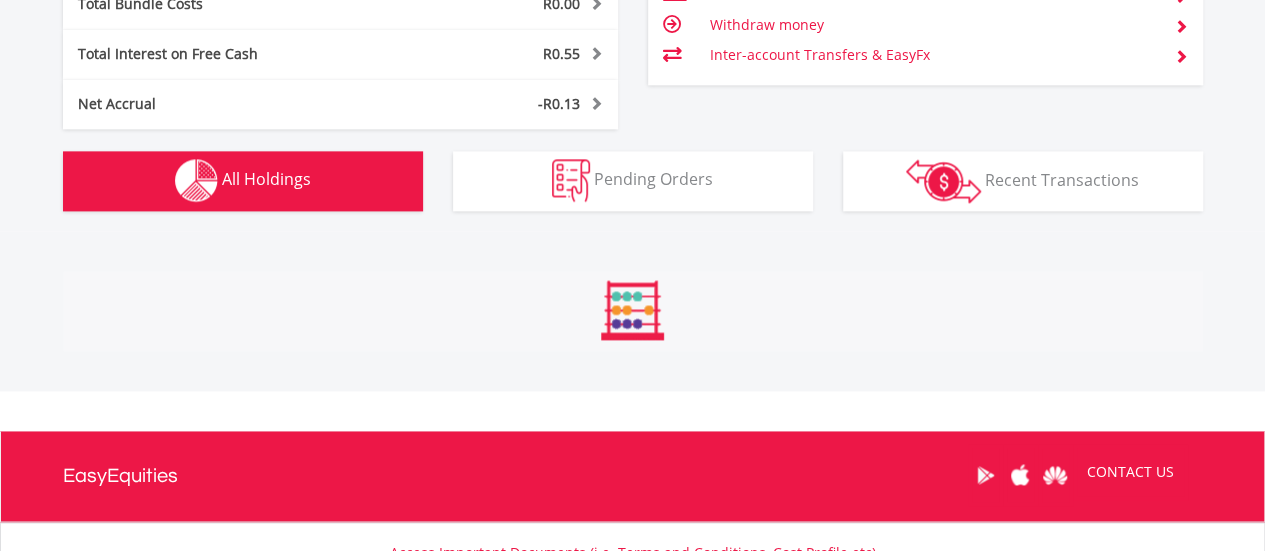 scroll, scrollTop: 1562, scrollLeft: 0, axis: vertical 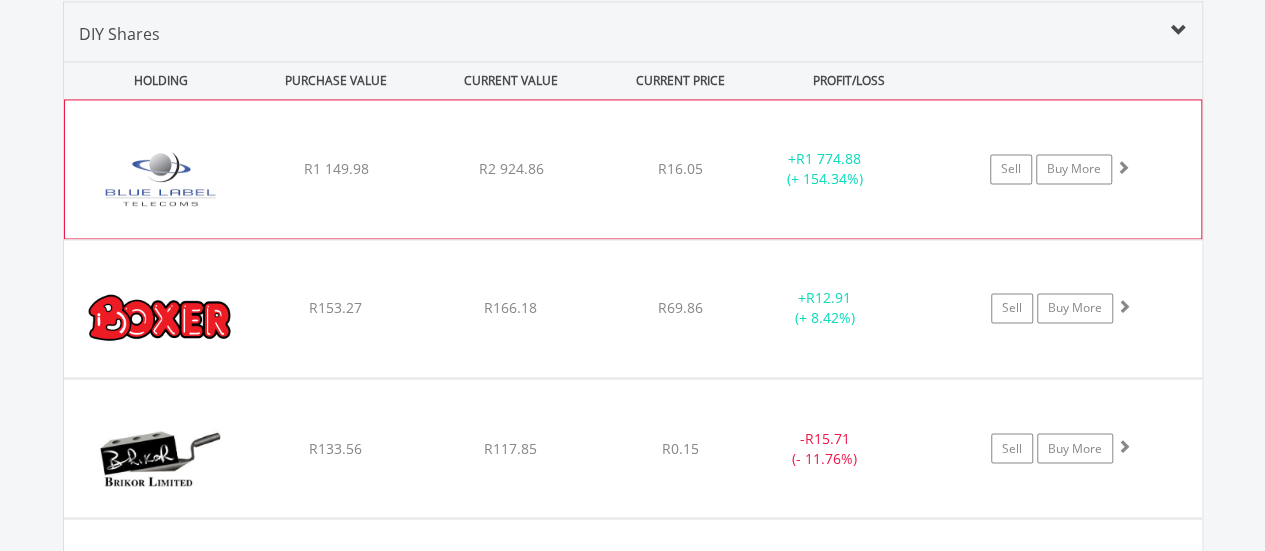 click on "﻿
Blue Label Telecoms Limited
R1 149.98
R2 924.86
R16.05
+  R1 774.88 (+ 154.34%)
Sell
Buy More" at bounding box center [633, 169] 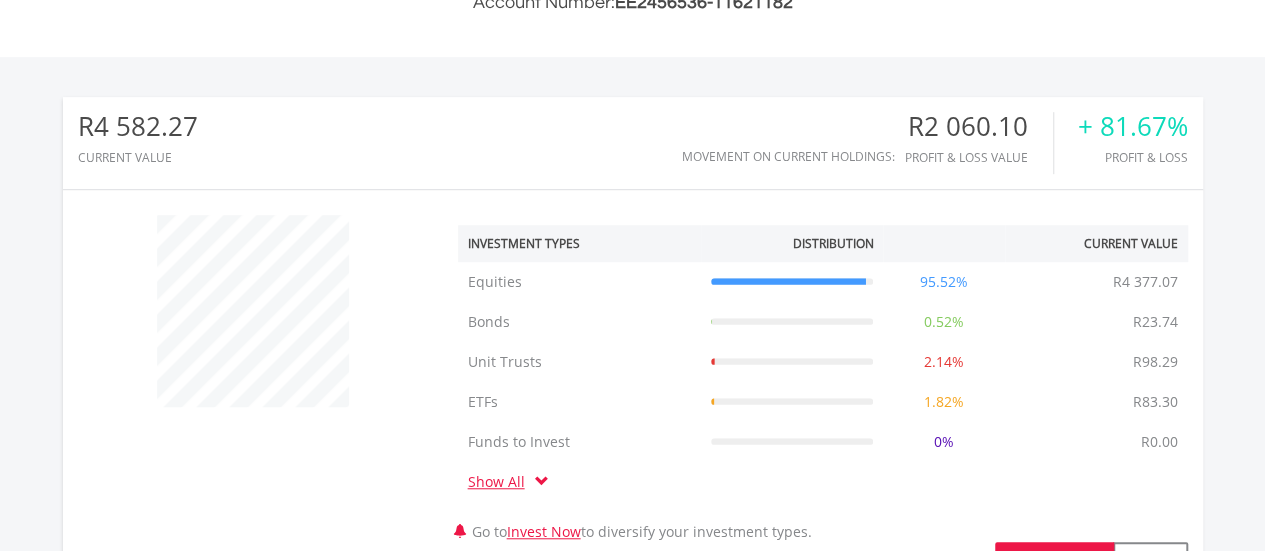 scroll, scrollTop: 0, scrollLeft: 0, axis: both 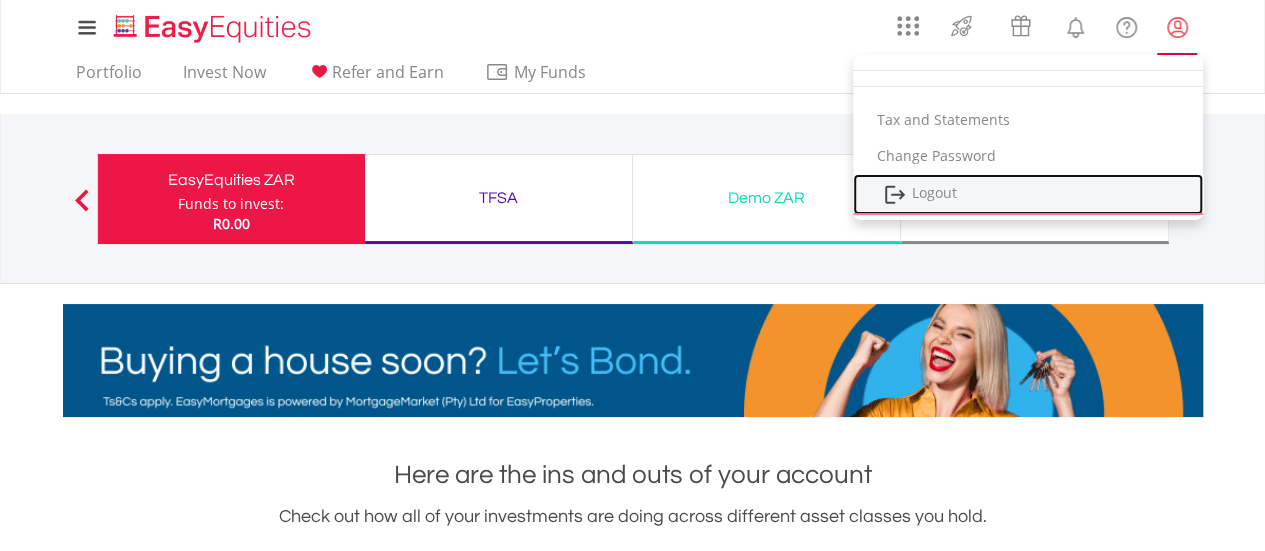 click on "Logout" at bounding box center (1028, 194) 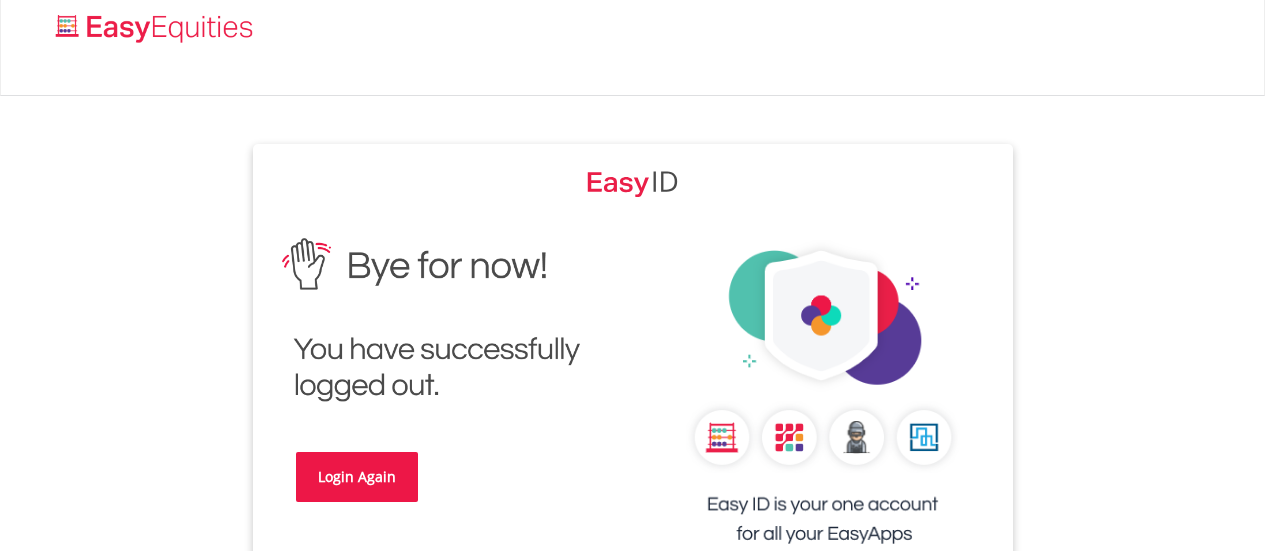 scroll, scrollTop: 0, scrollLeft: 0, axis: both 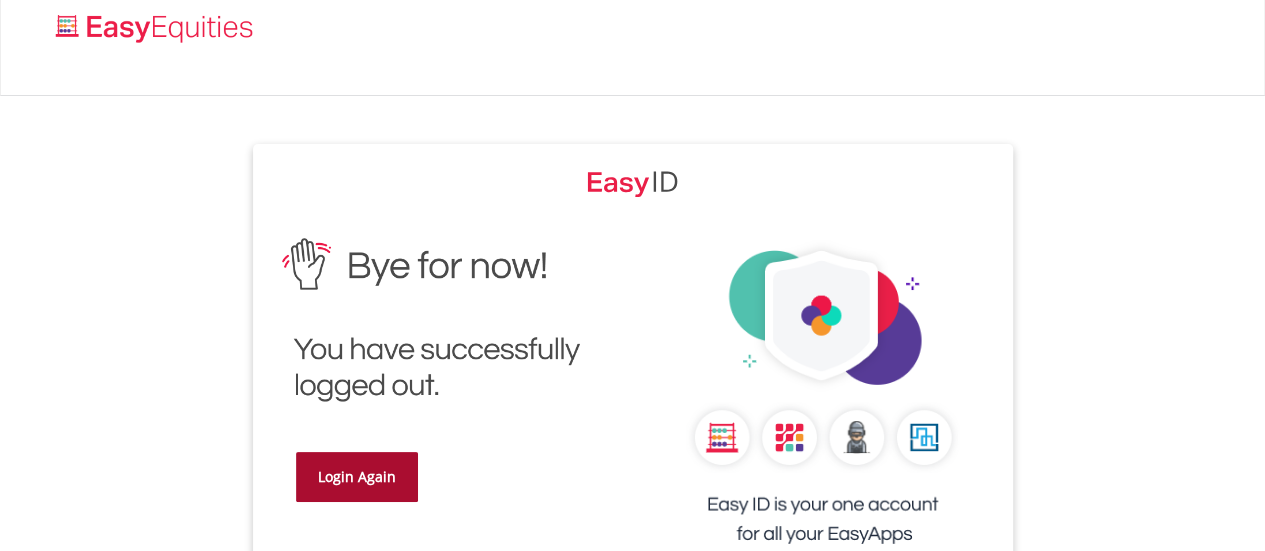 click on "Login Again" at bounding box center (357, 477) 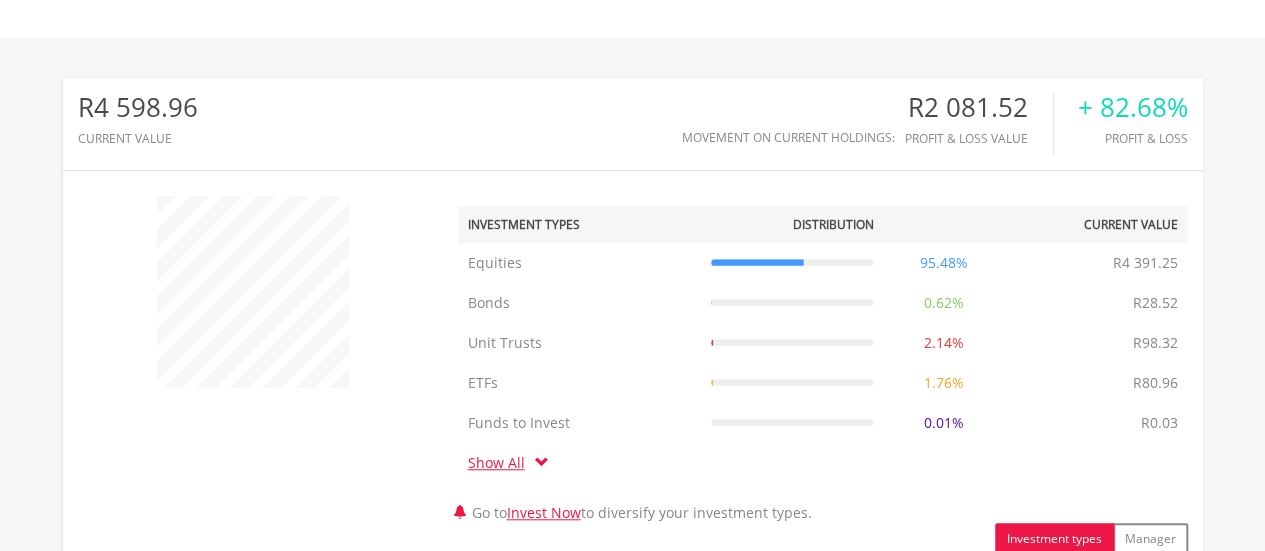 scroll, scrollTop: 653, scrollLeft: 0, axis: vertical 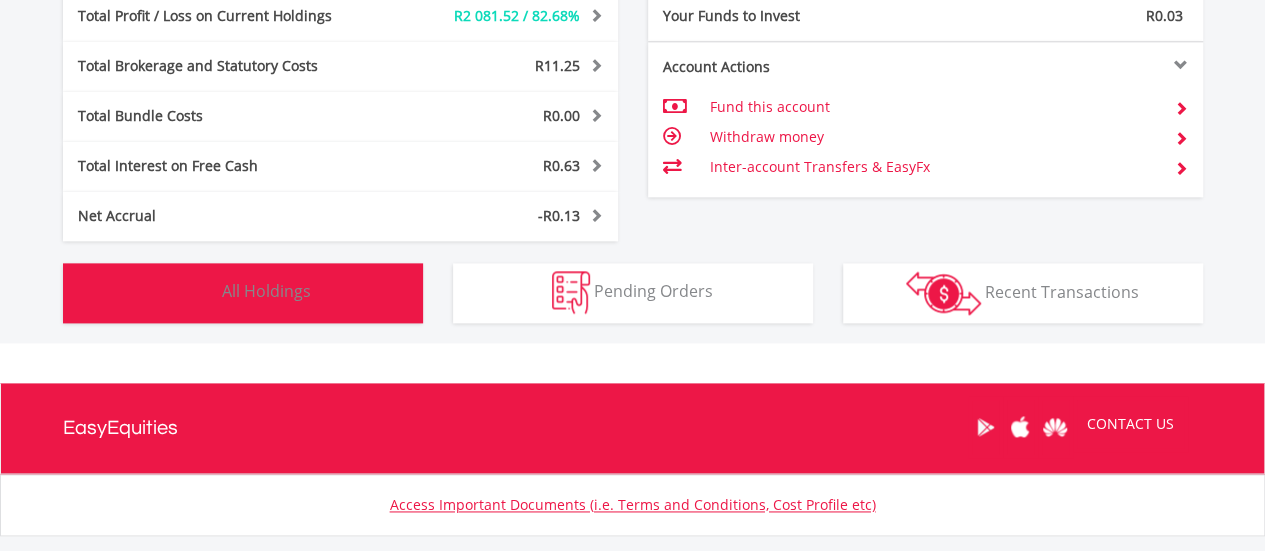 click on "All Holdings" at bounding box center [266, 291] 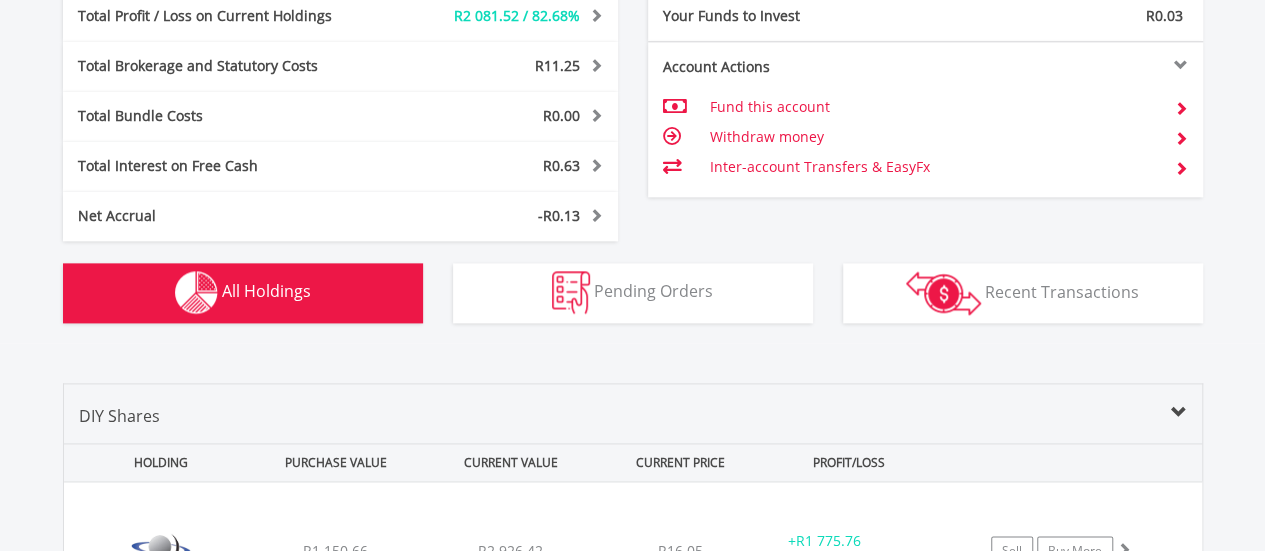 scroll, scrollTop: 1562, scrollLeft: 0, axis: vertical 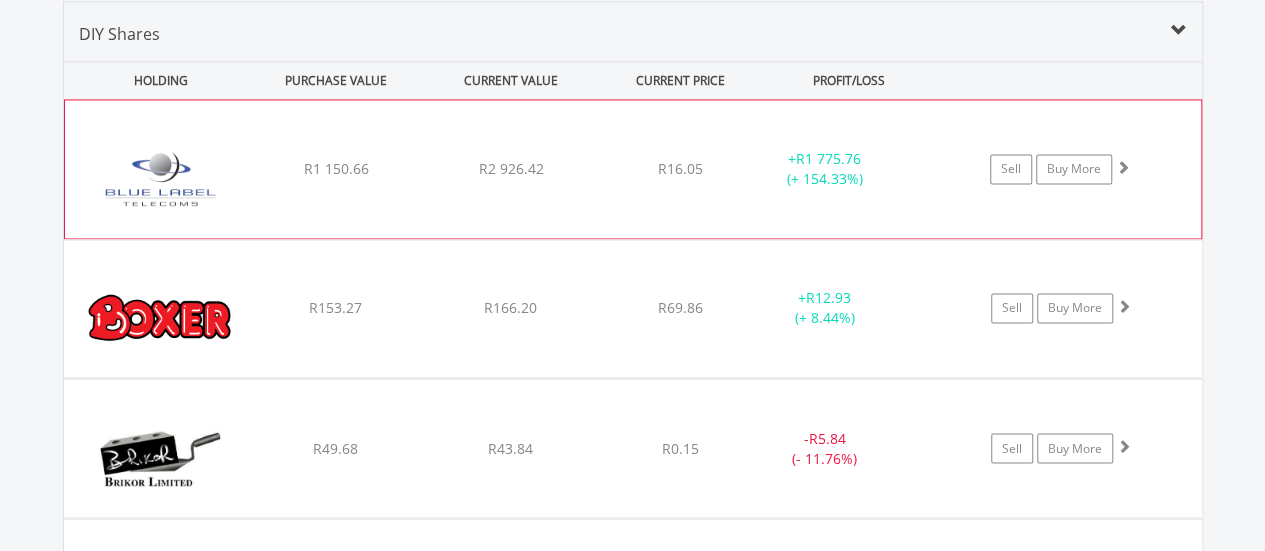 click on "﻿
Blue Label Telecoms Limited
R1 150.66
R2 926.42
R16.05
+  R1 775.76 (+ 154.33%)
Sell
Buy More" at bounding box center [633, 169] 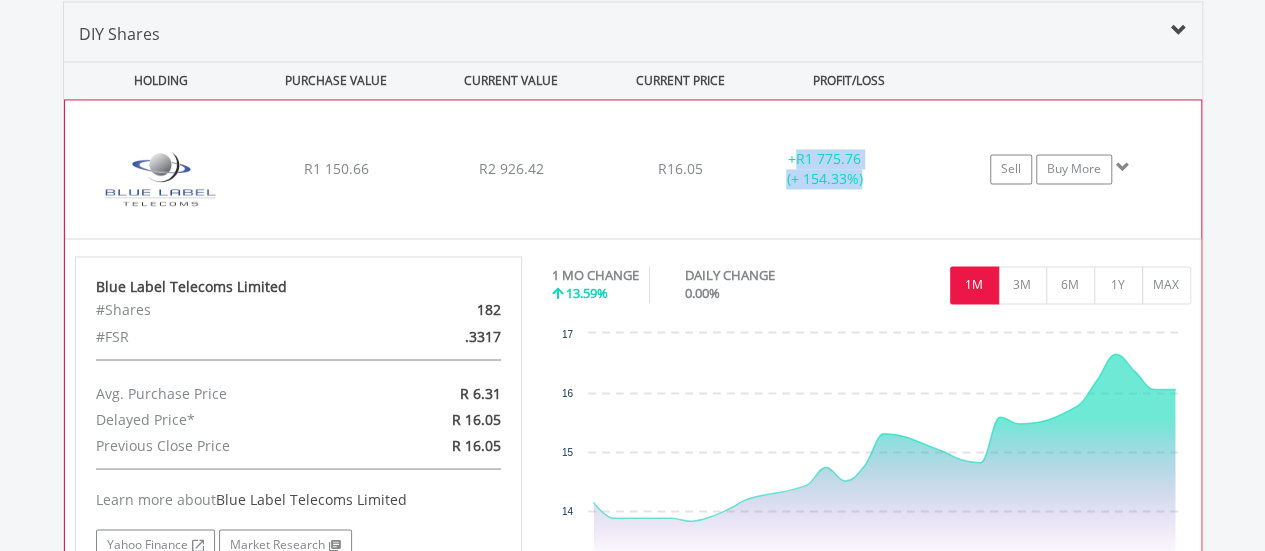 drag, startPoint x: 780, startPoint y: 155, endPoint x: 863, endPoint y: 188, distance: 89.31965 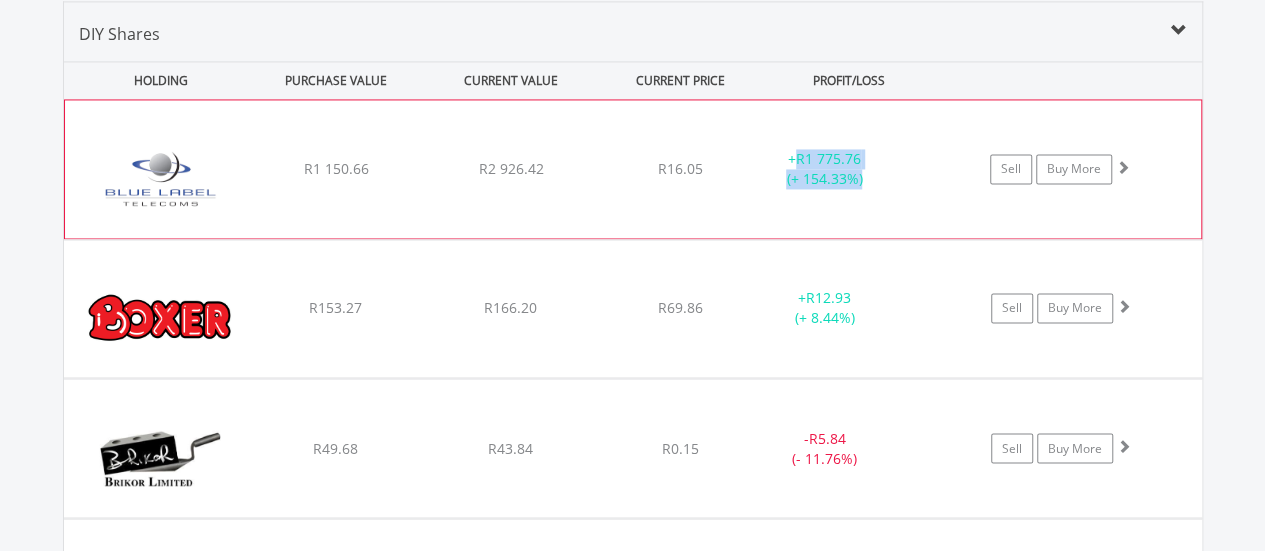 copy on "+  R1 775.76 (+ 154.33%)" 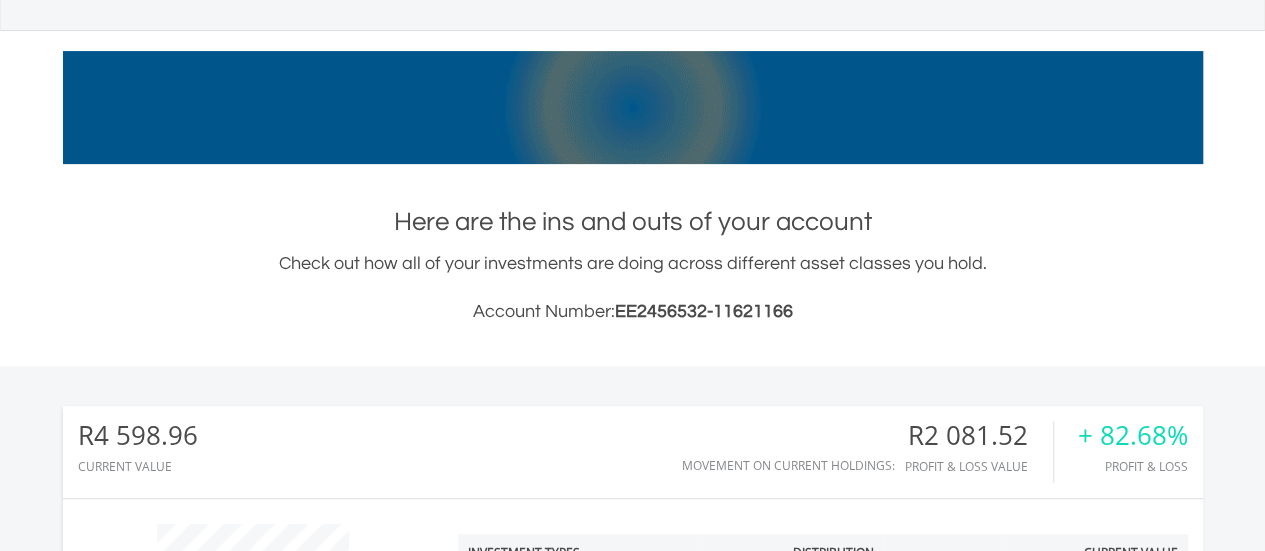 scroll, scrollTop: 0, scrollLeft: 0, axis: both 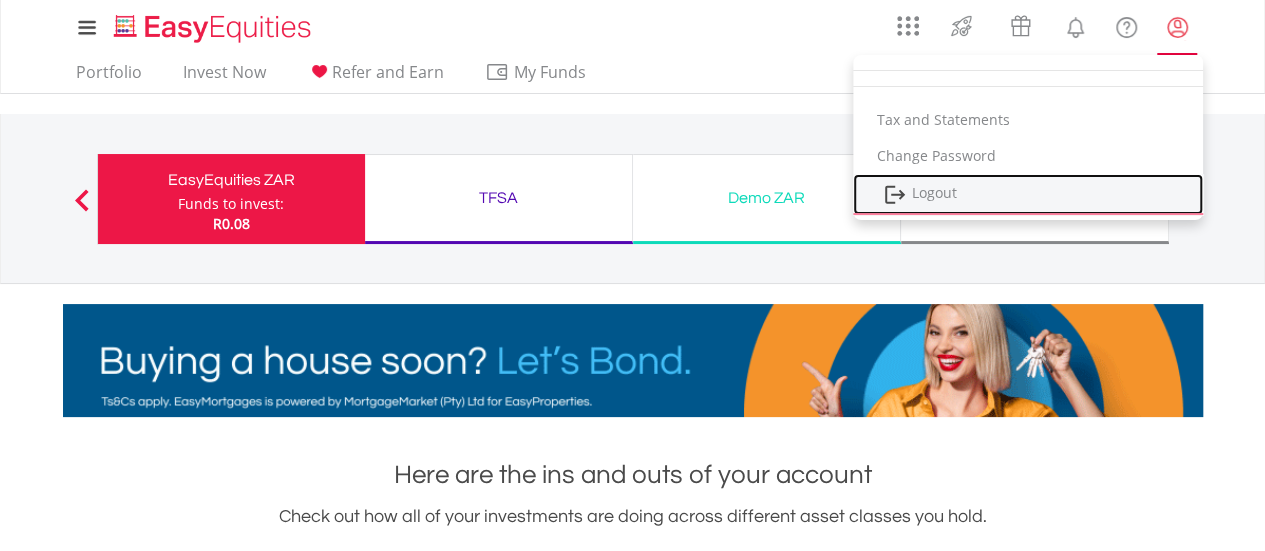 click on "Logout" at bounding box center [1028, 194] 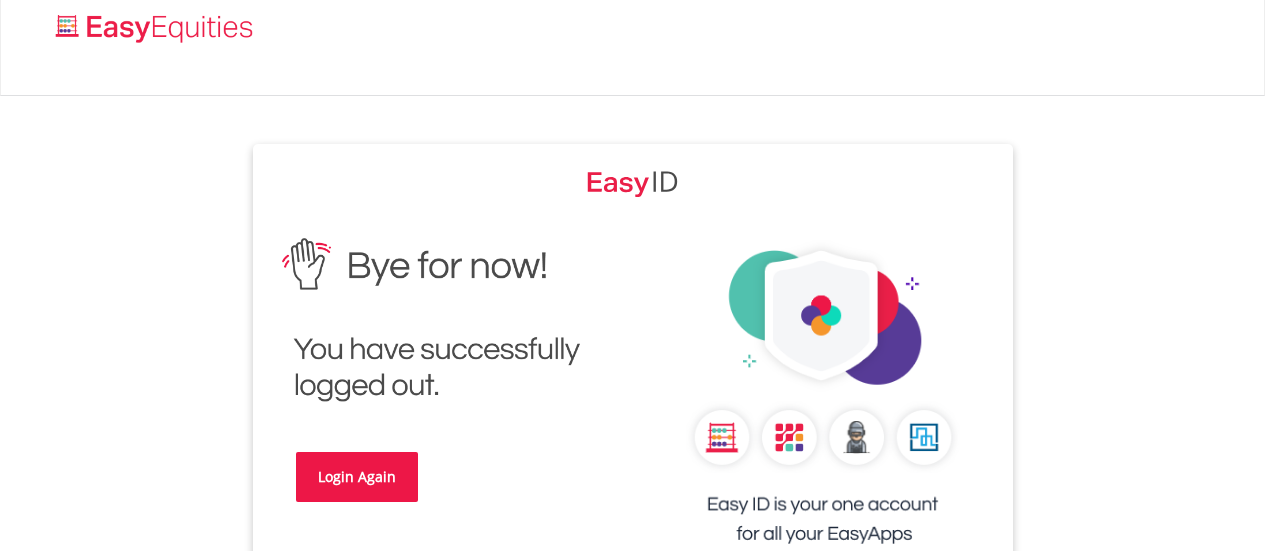 scroll, scrollTop: 0, scrollLeft: 0, axis: both 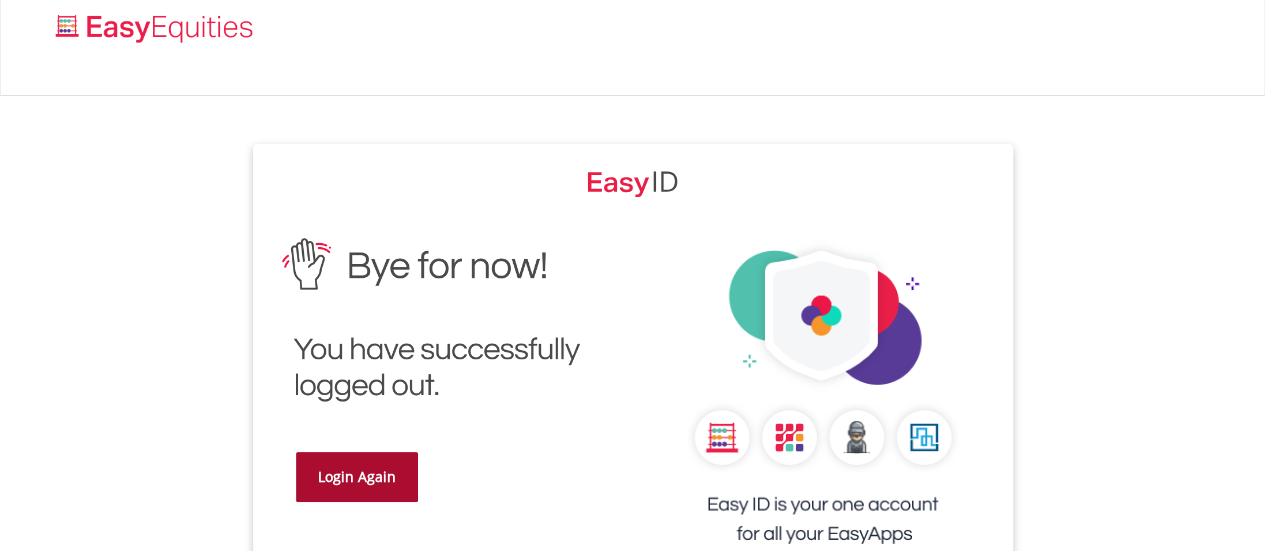 click on "Login Again" at bounding box center [357, 477] 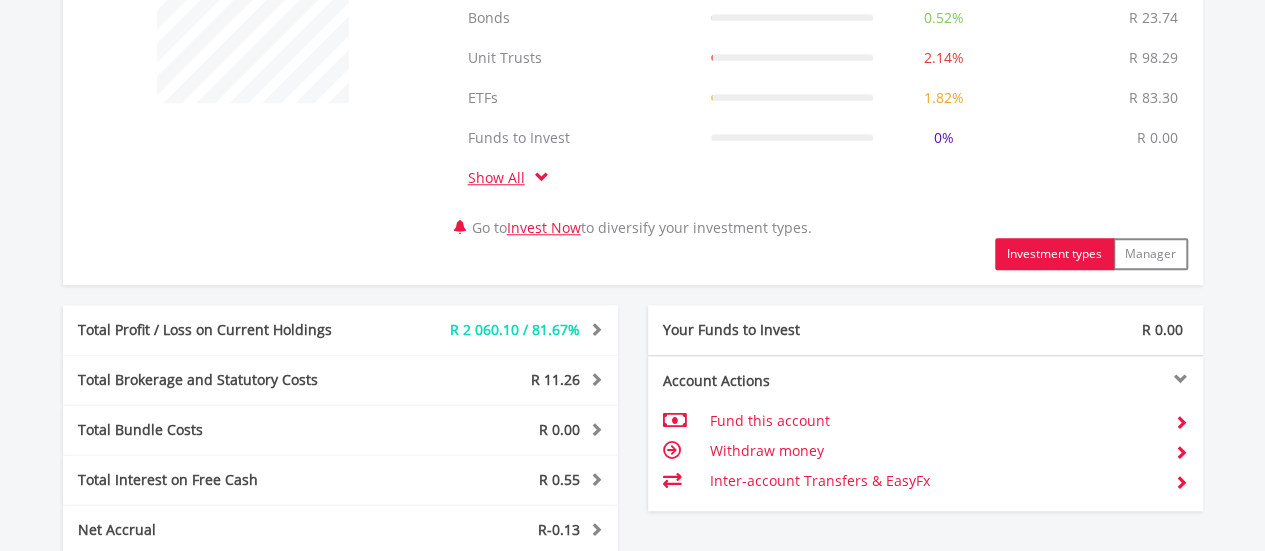 scroll, scrollTop: 1298, scrollLeft: 0, axis: vertical 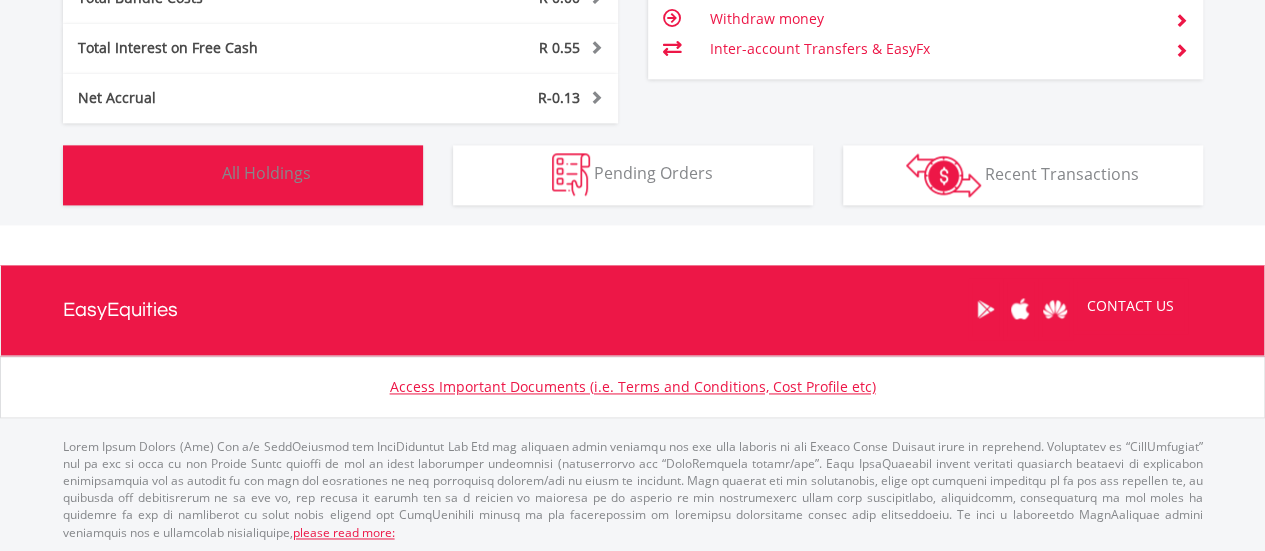 click on "Holdings
All Holdings" at bounding box center [243, 175] 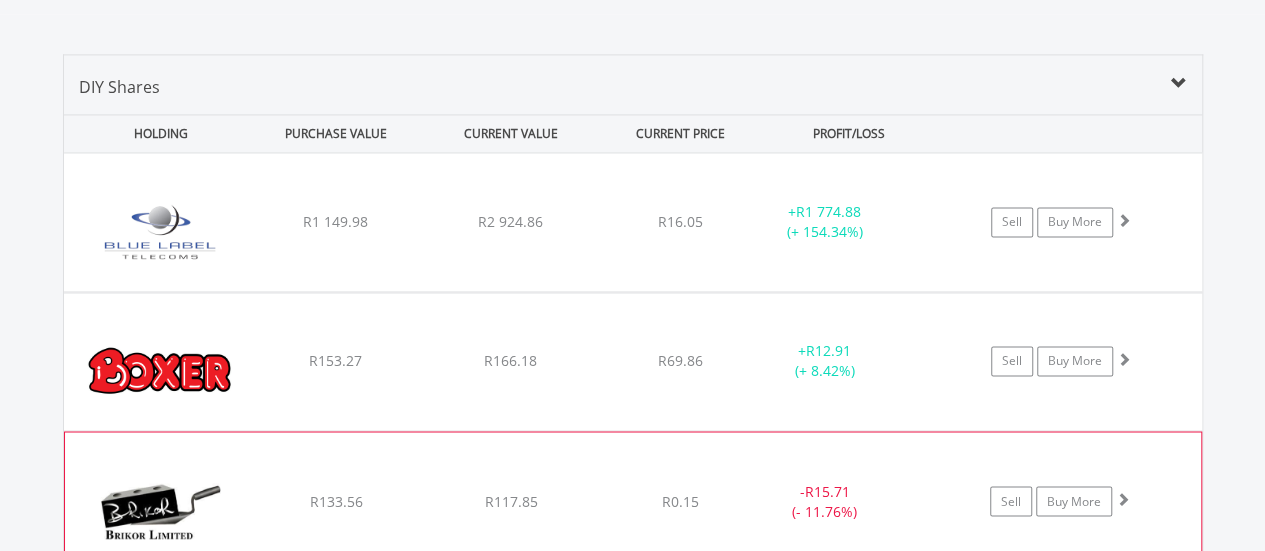 scroll, scrollTop: 1495, scrollLeft: 0, axis: vertical 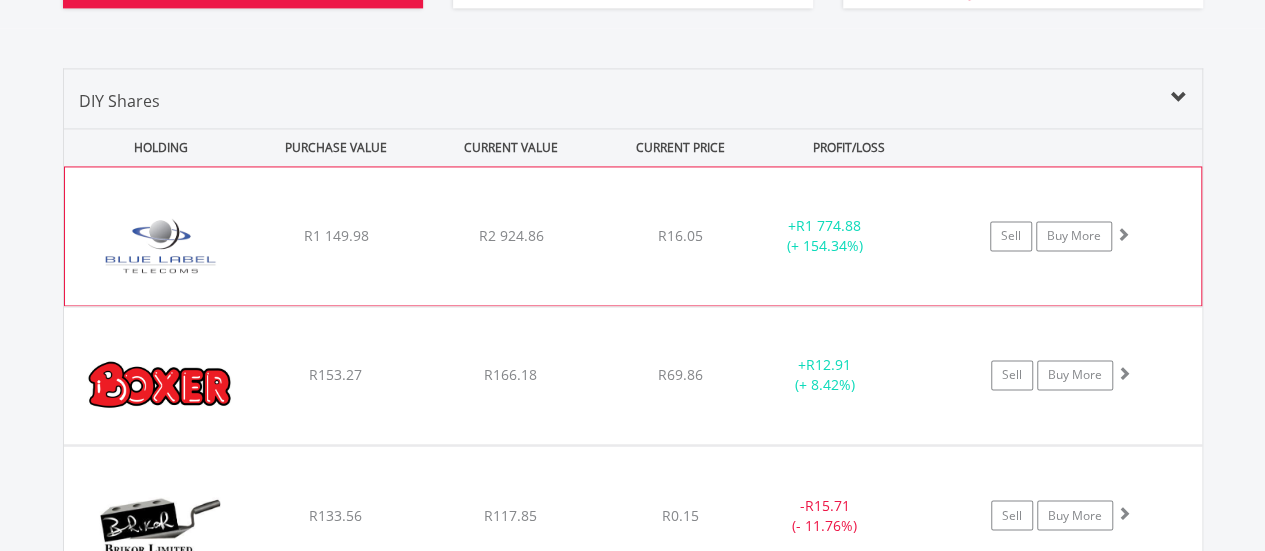 click on "R2 924.86" at bounding box center [510, 235] 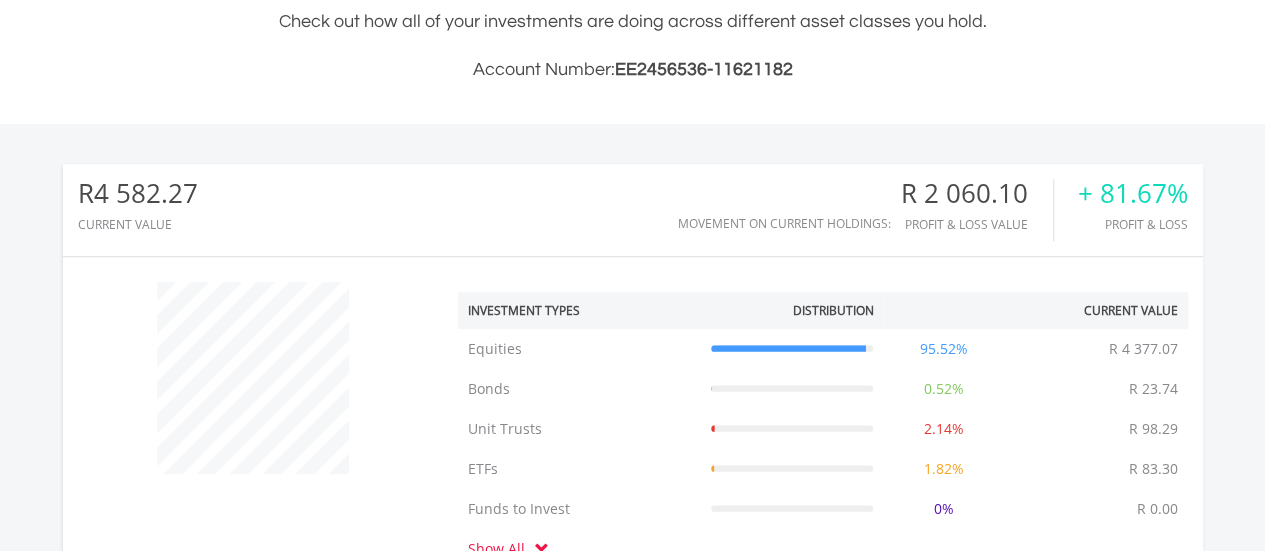 scroll, scrollTop: 0, scrollLeft: 0, axis: both 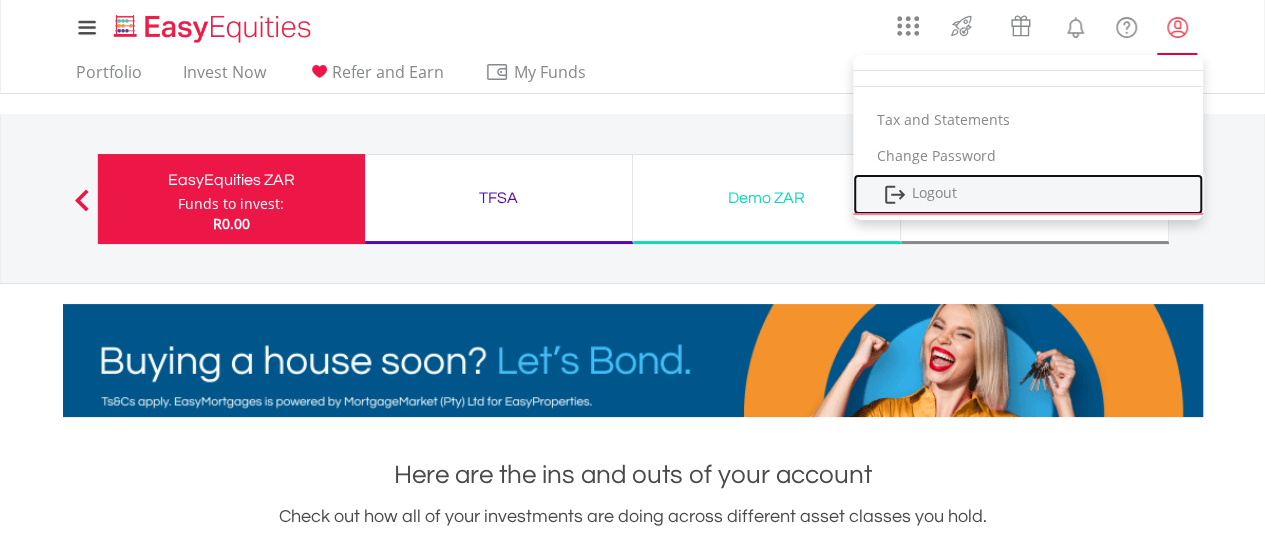 click on "Logout" at bounding box center [1028, 194] 